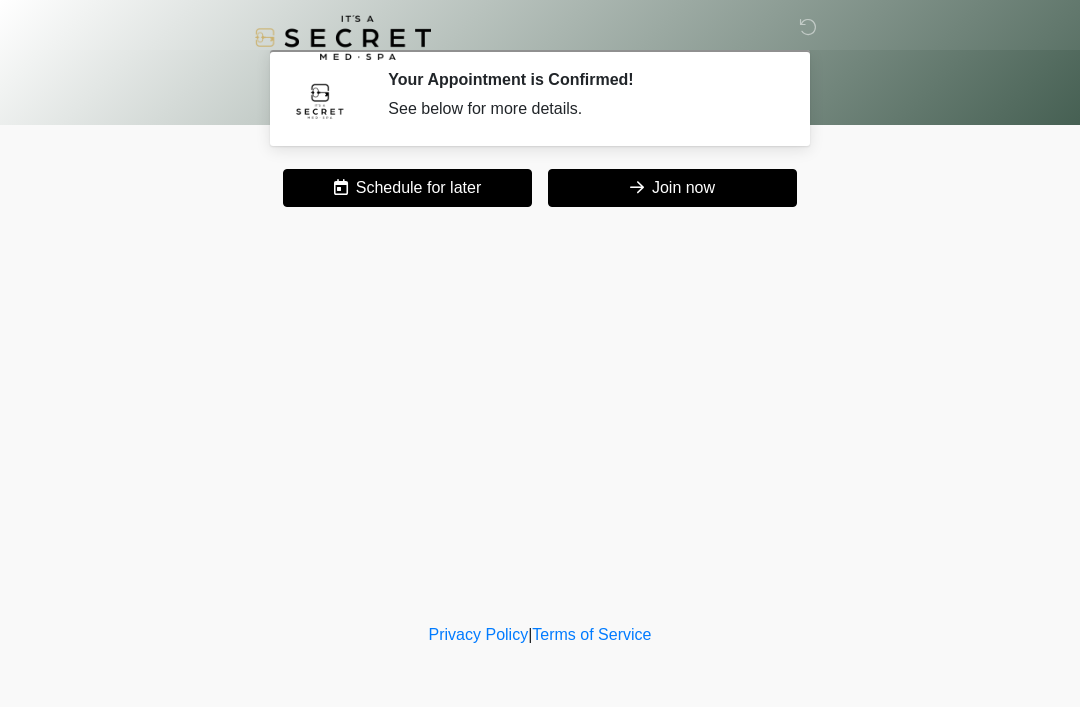 scroll, scrollTop: 0, scrollLeft: 0, axis: both 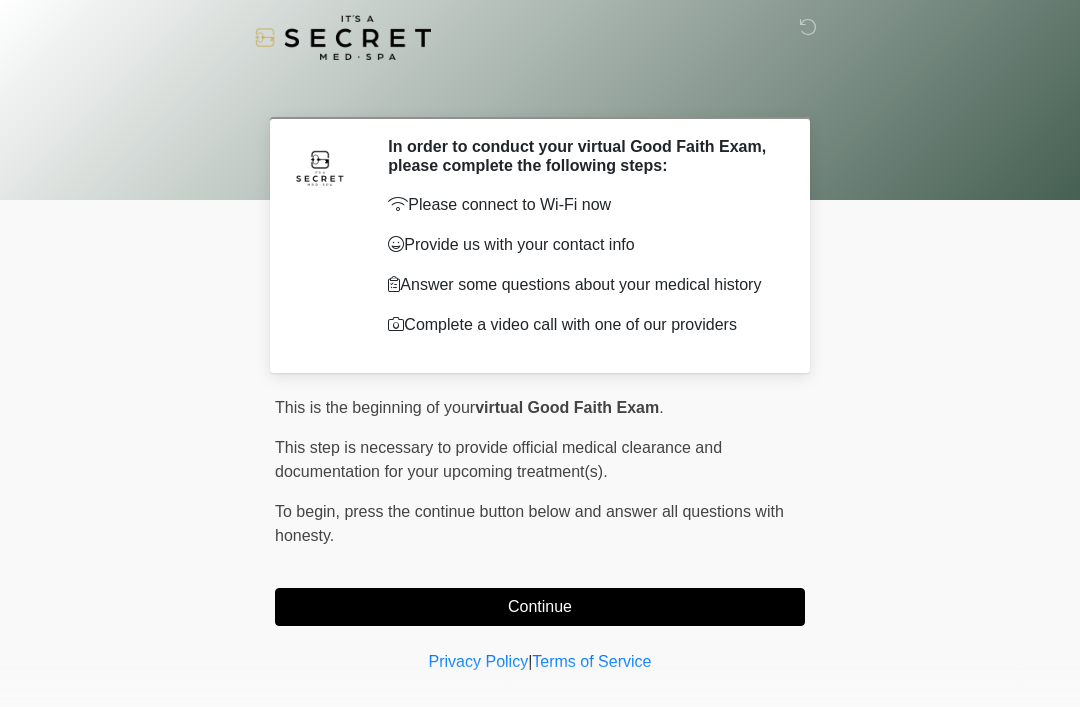 click on "Continue" at bounding box center [540, 607] 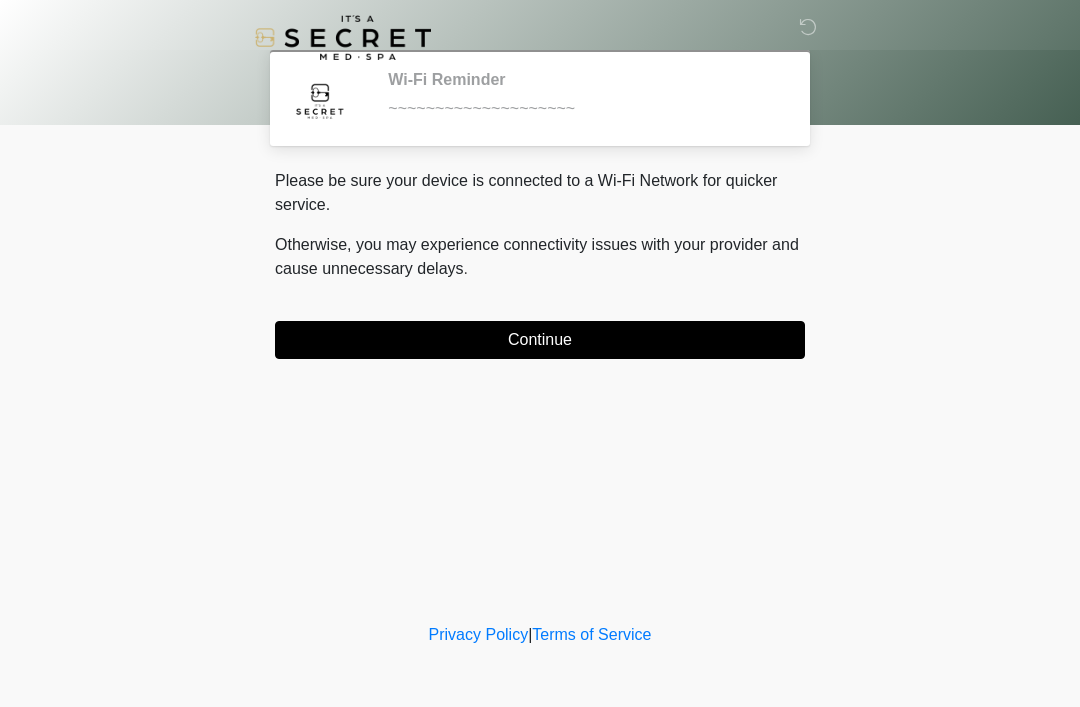 click on "Continue" at bounding box center [540, 340] 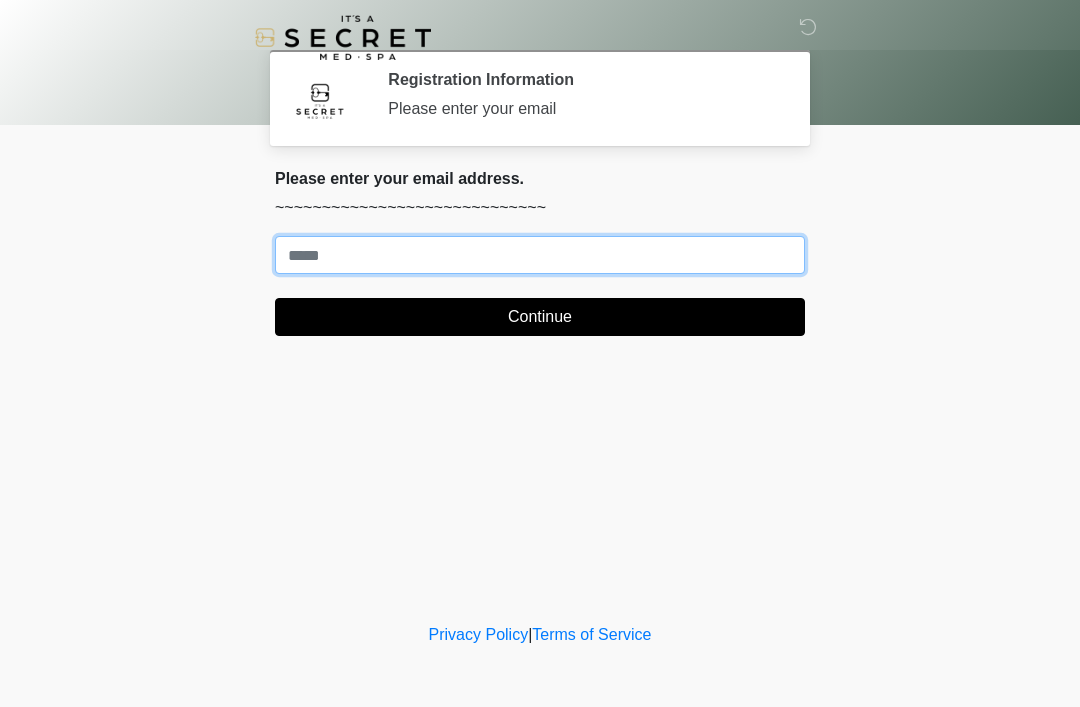 click on "Where should we email your treatment plan?" at bounding box center [540, 255] 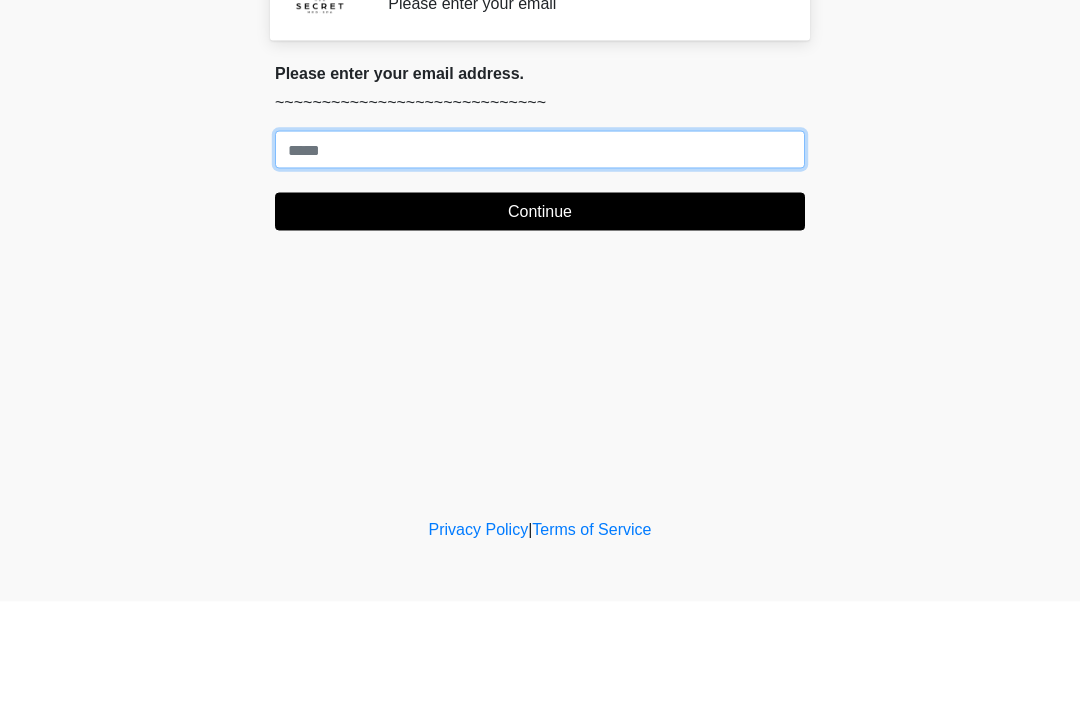 click on "Where should we email your treatment plan?" at bounding box center [540, 255] 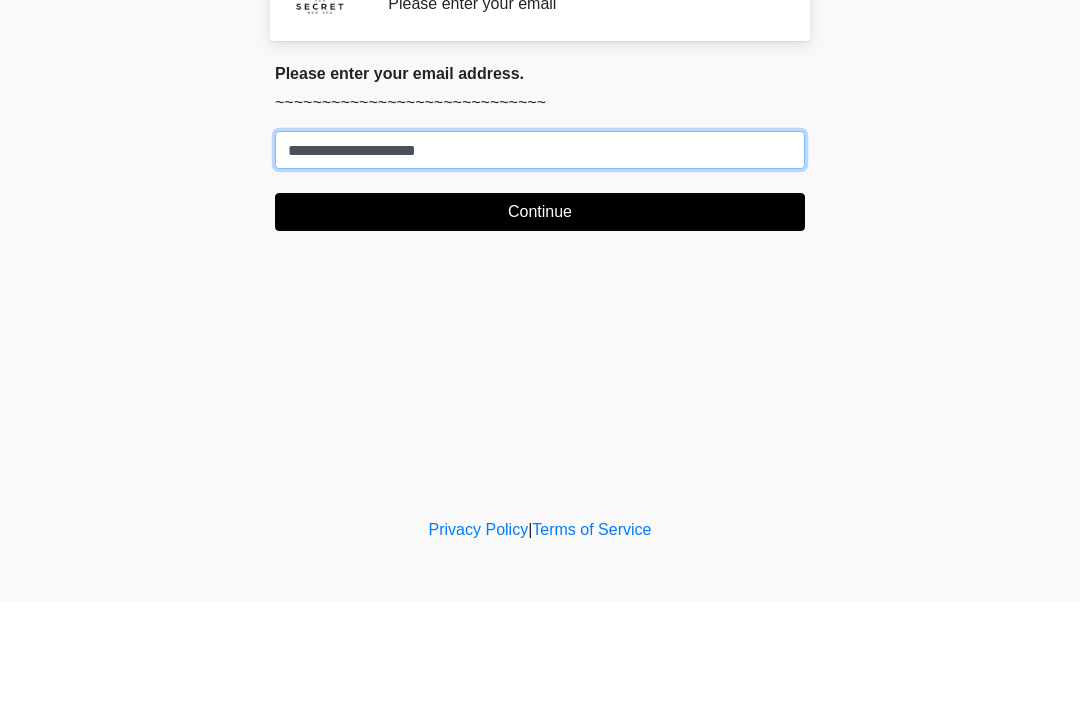 type on "**********" 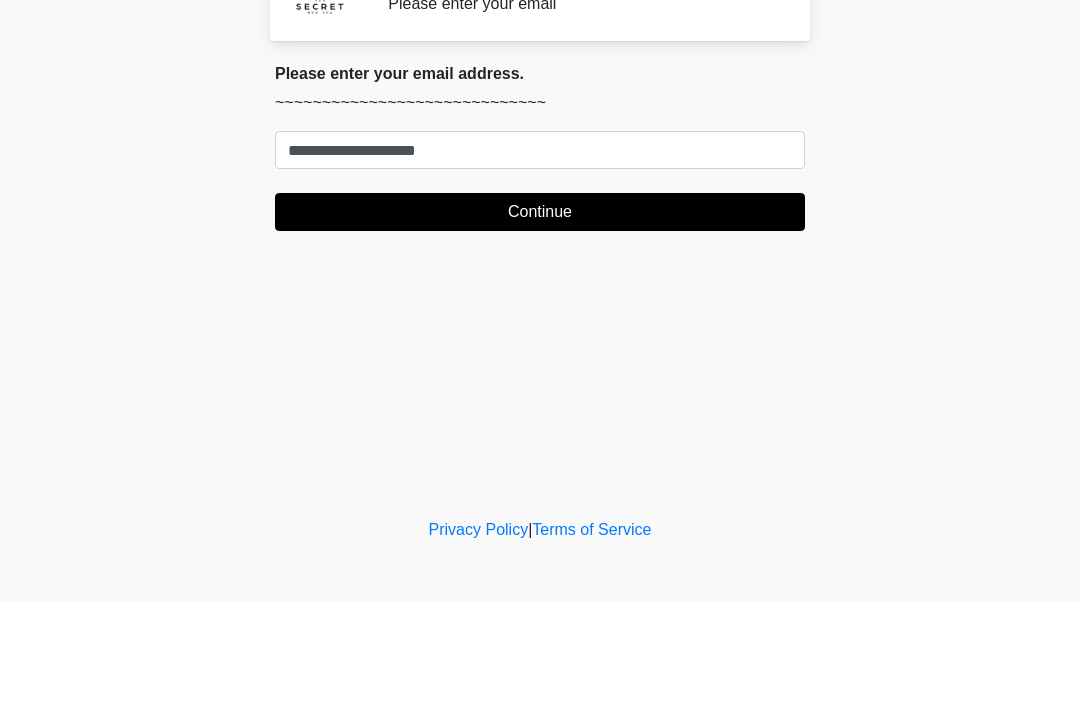 click on "Continue" at bounding box center [540, 317] 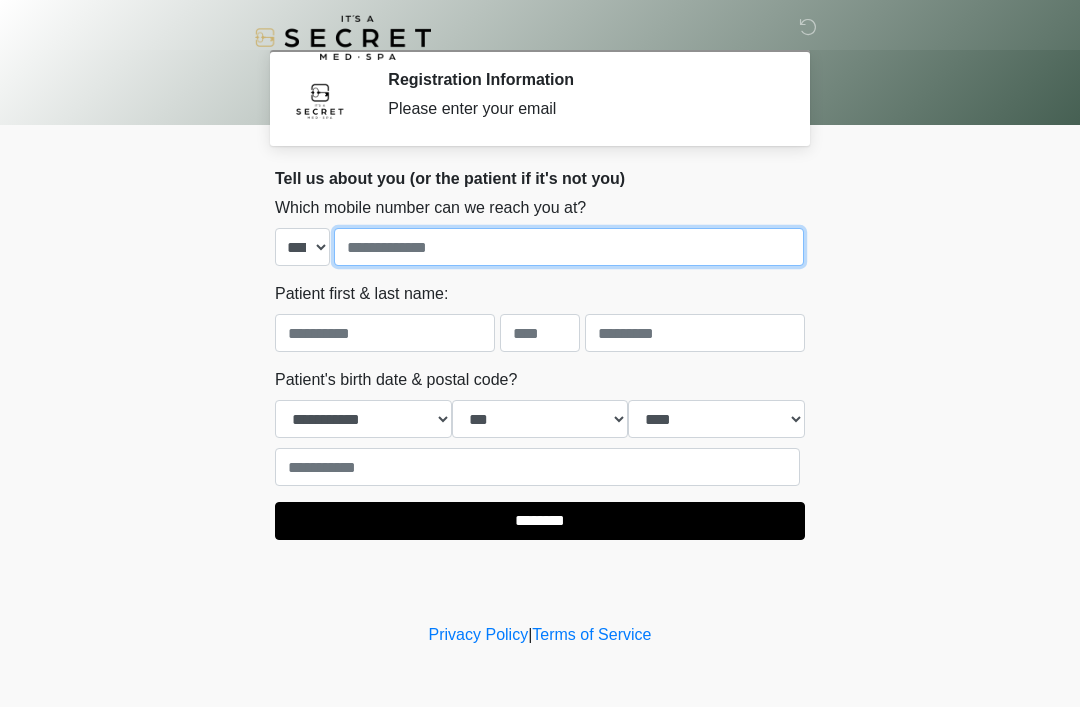 click at bounding box center [569, 247] 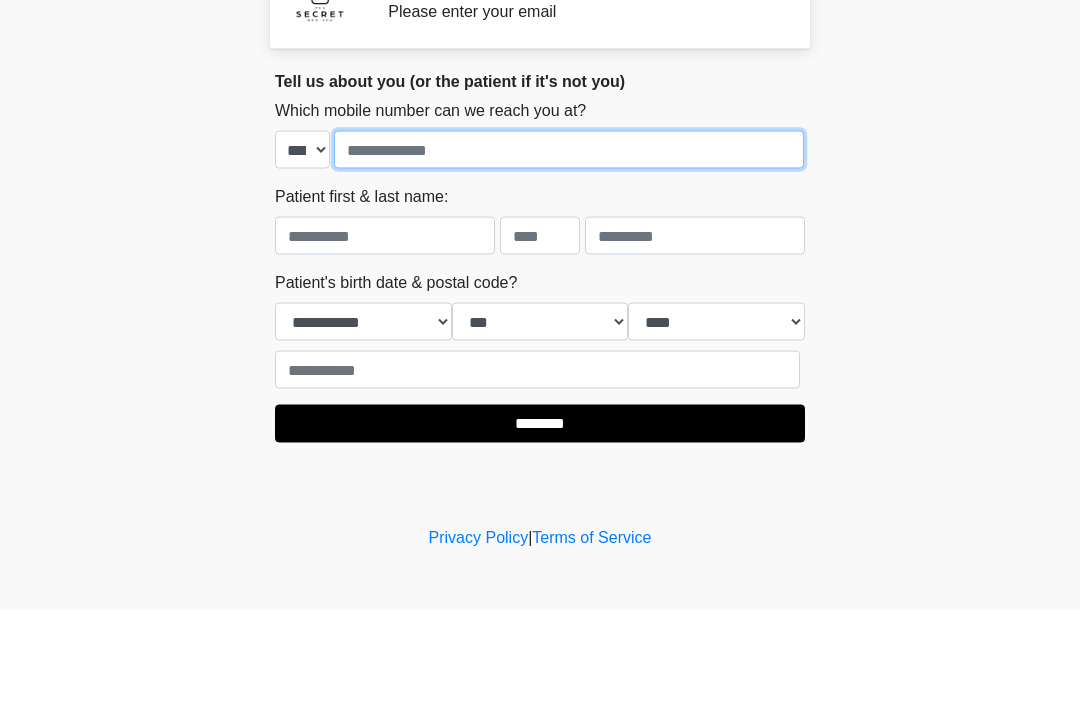 click at bounding box center [569, 247] 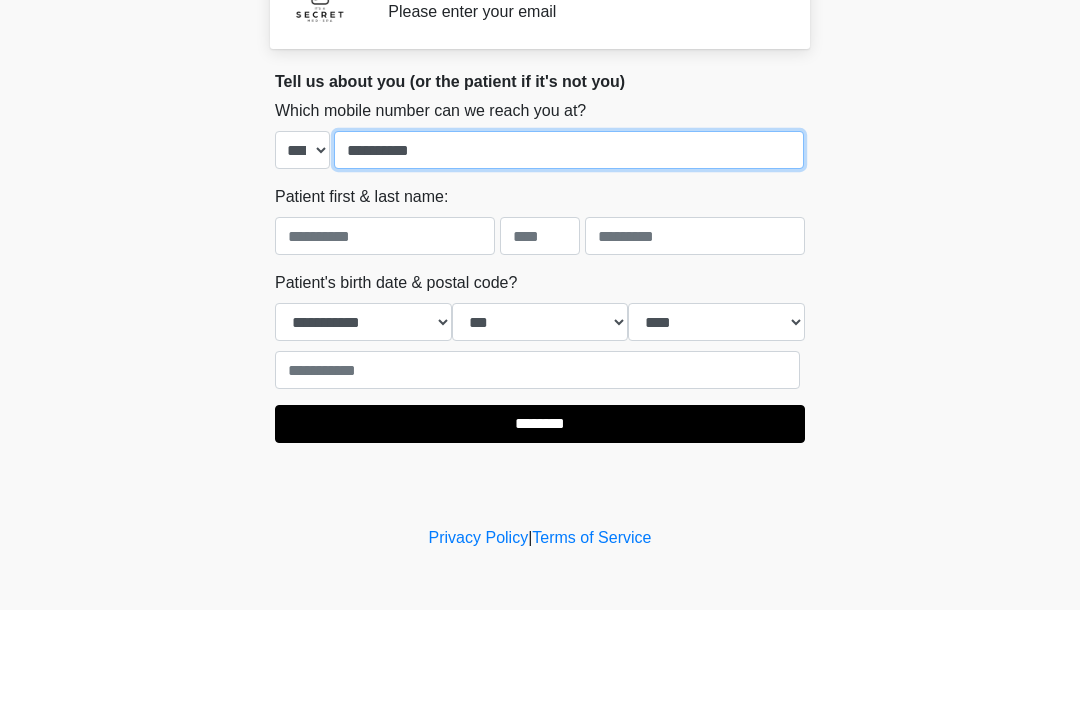 type on "**********" 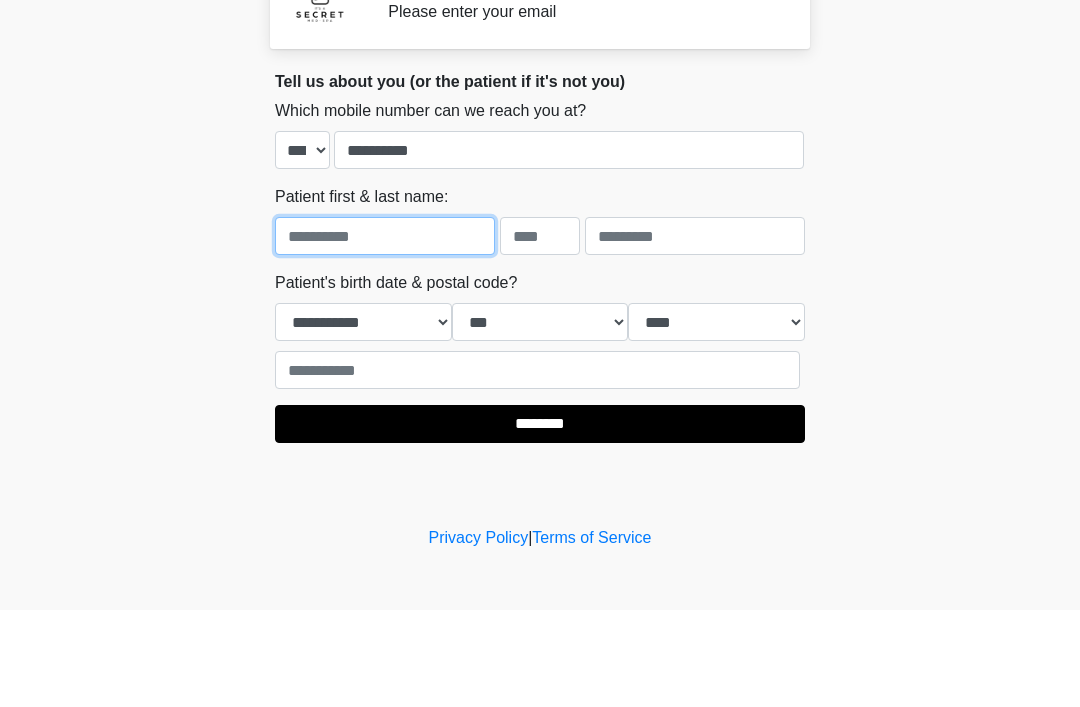 click at bounding box center [385, 333] 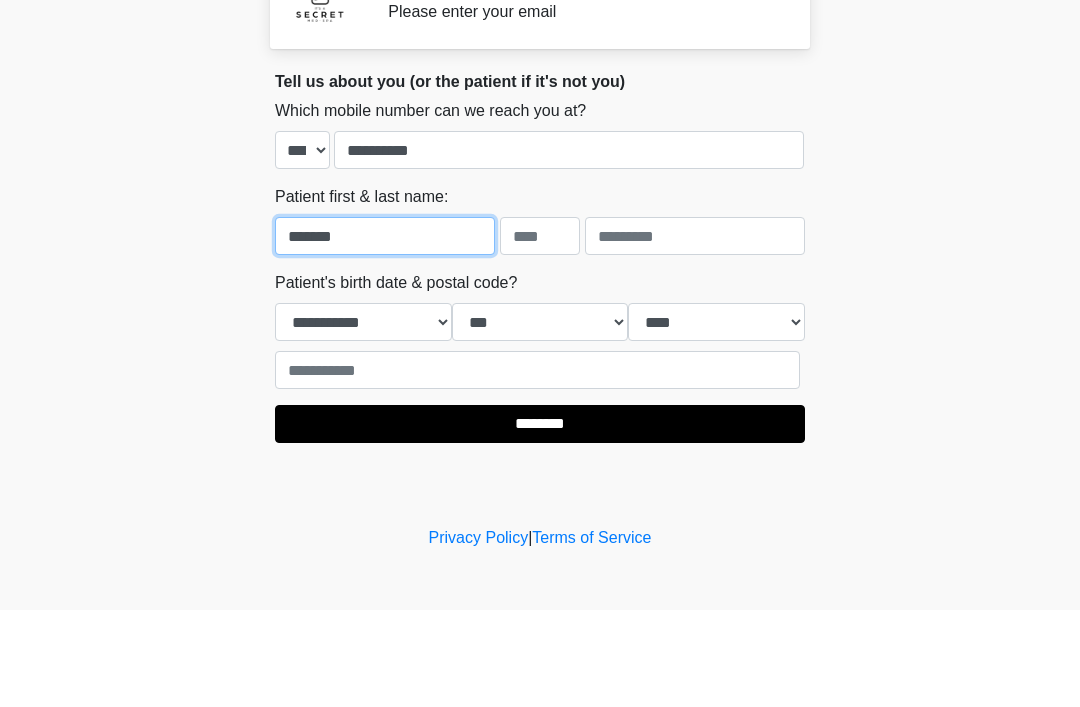 type on "*******" 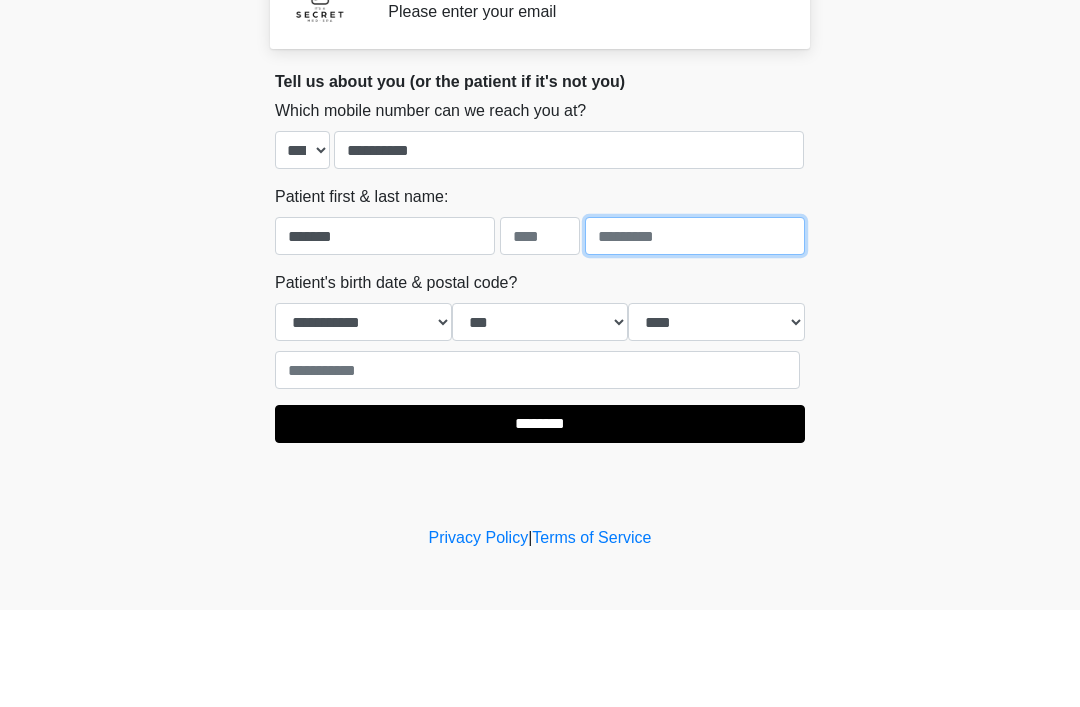 click at bounding box center (695, 333) 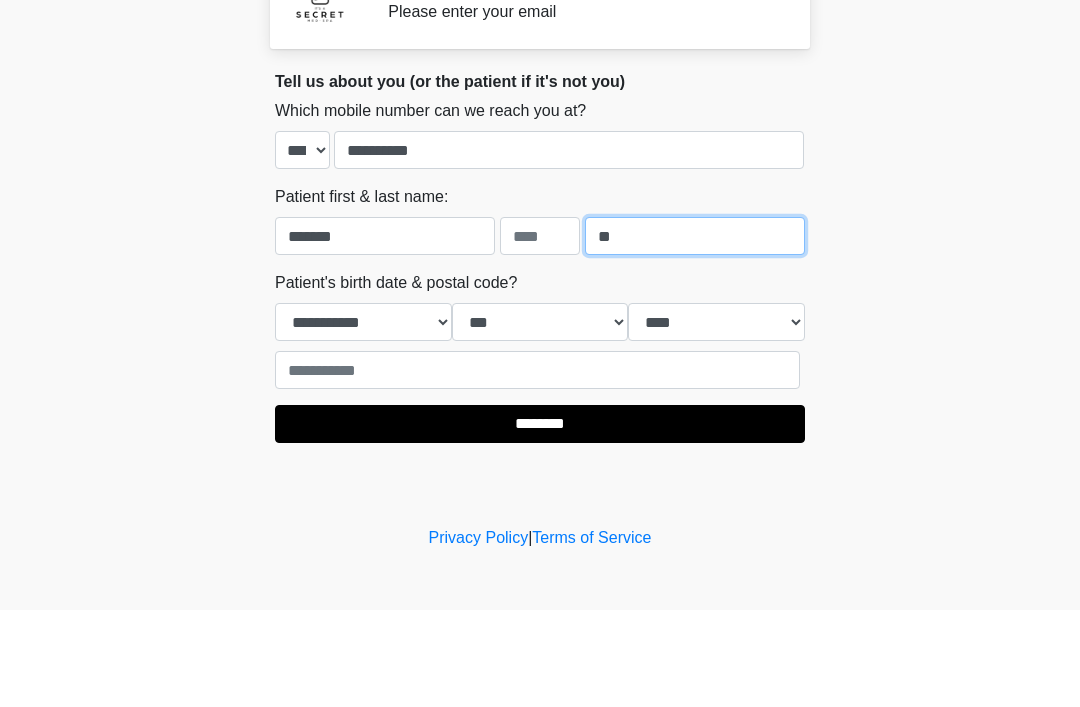 type on "**" 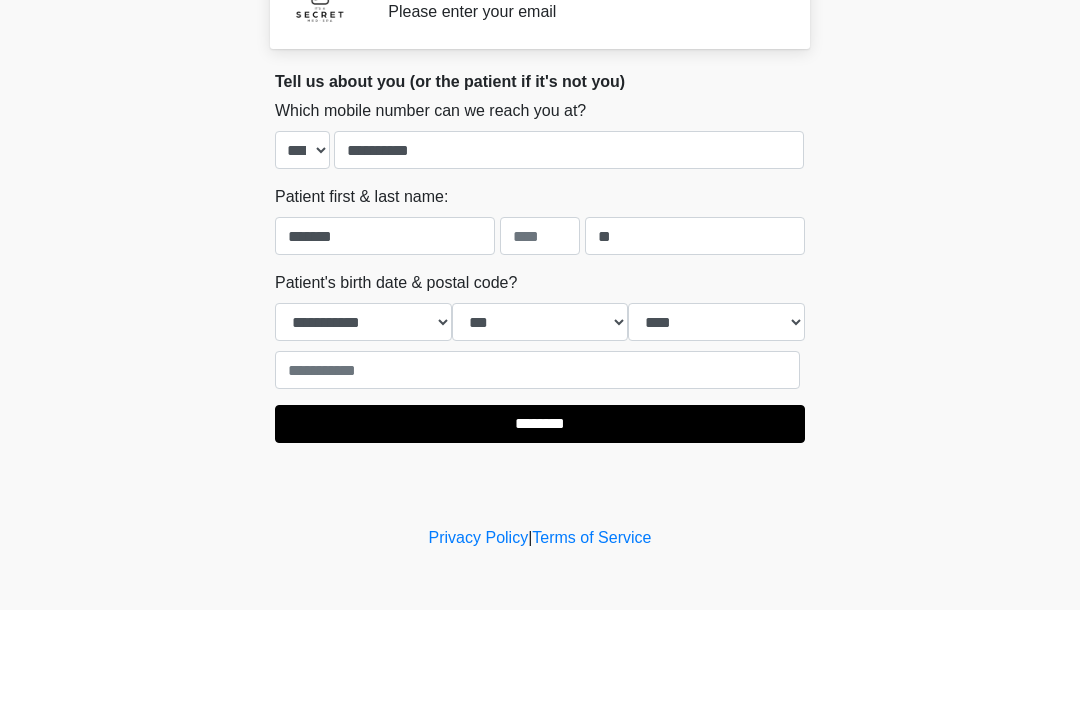 click on "‎ ‎
Registration Information
Please enter your [EMAIL]
Please connect to Wi-Fi now   Provide us with your contact info  Answer some questions about your medical history  Complete a video call with one of our providers
This is the beginning of your  virtual Good Faith Exam .  ﻿﻿﻿﻿﻿﻿﻿﻿ This step is necessary to provide official medical clearance and documentation for your upcoming treatment(s).   ﻿﻿﻿﻿﻿﻿To begin, ﻿﻿﻿﻿﻿﻿ press the continue button below and answer all questions with honesty.
Continue
Please be sure your device is connected to a Wi-Fi Network for quicker service.  .
Continue" at bounding box center (540, 353) 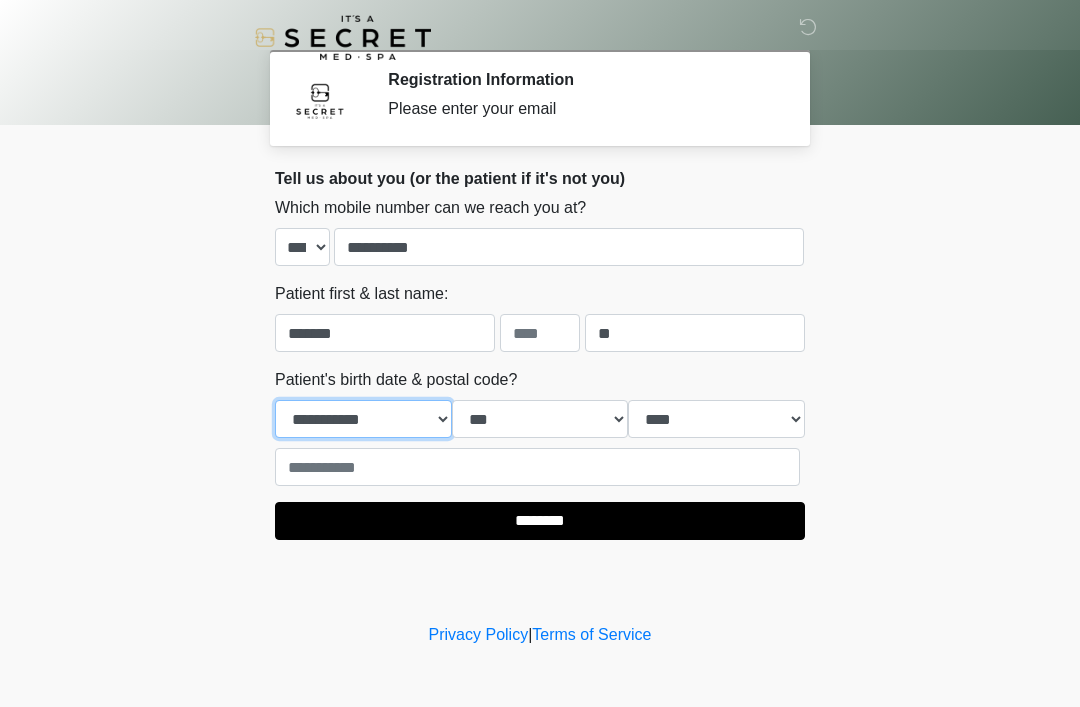 click on "**********" at bounding box center [363, 419] 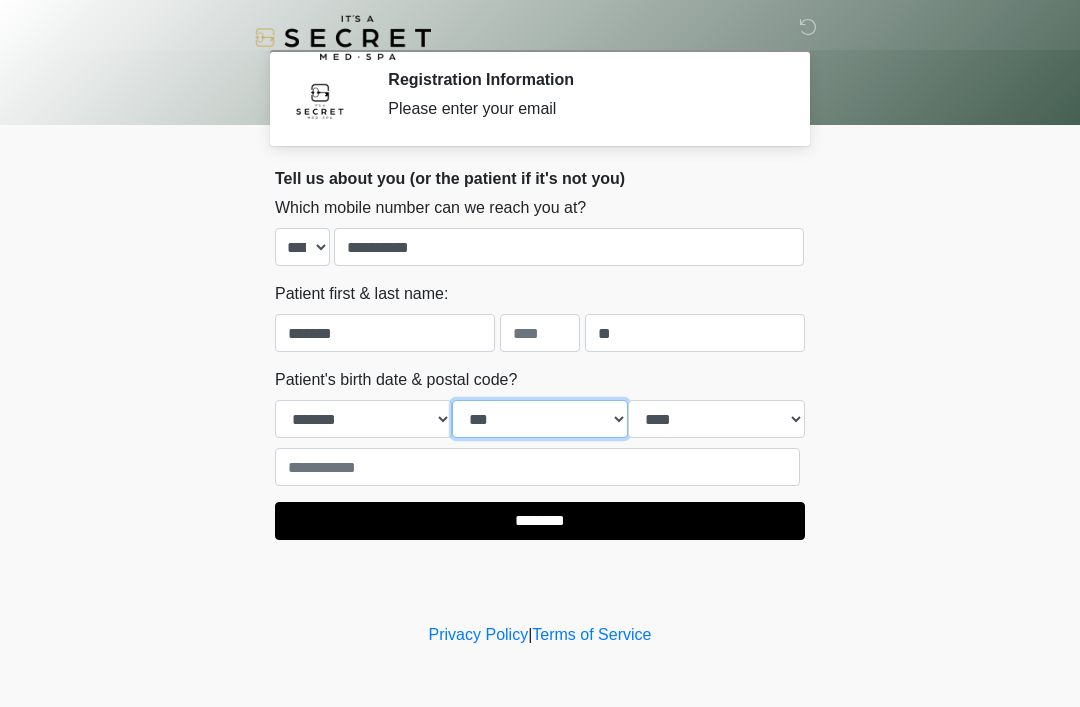 click on "***
*
*
*
*
*
*
*
*
*
**
**
**
**
**
**
**
**
**
**
**
**
**
**
**
**
**
**
**
**
**
**" at bounding box center [540, 419] 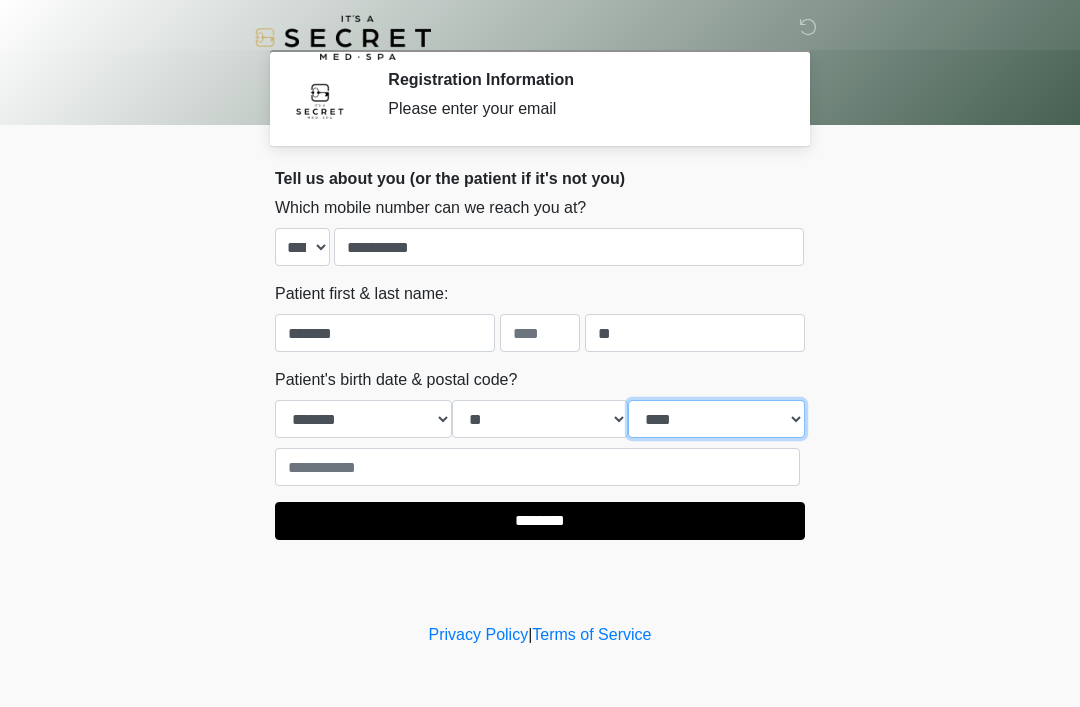 click on "****
****
****
****
****
****
****
****
****
****
****
****
****
****
****
****
****
****
****
****
****
****
****
****
****
****
****
****
****
****
****
****
****
****
****
****
****
****
****
****
****
****
****
****
****
****
****
****
****
****
****
****
****
****
****
****
****
****
****
****
****
****
****
****
****
****
****
****
****
****
****
****
****
****
****
****
****
****
****
****
****
****
****
****
****
****
****
****
****
****
****
****
****
****
****
****
****
****
****
****
****
****" at bounding box center [716, 419] 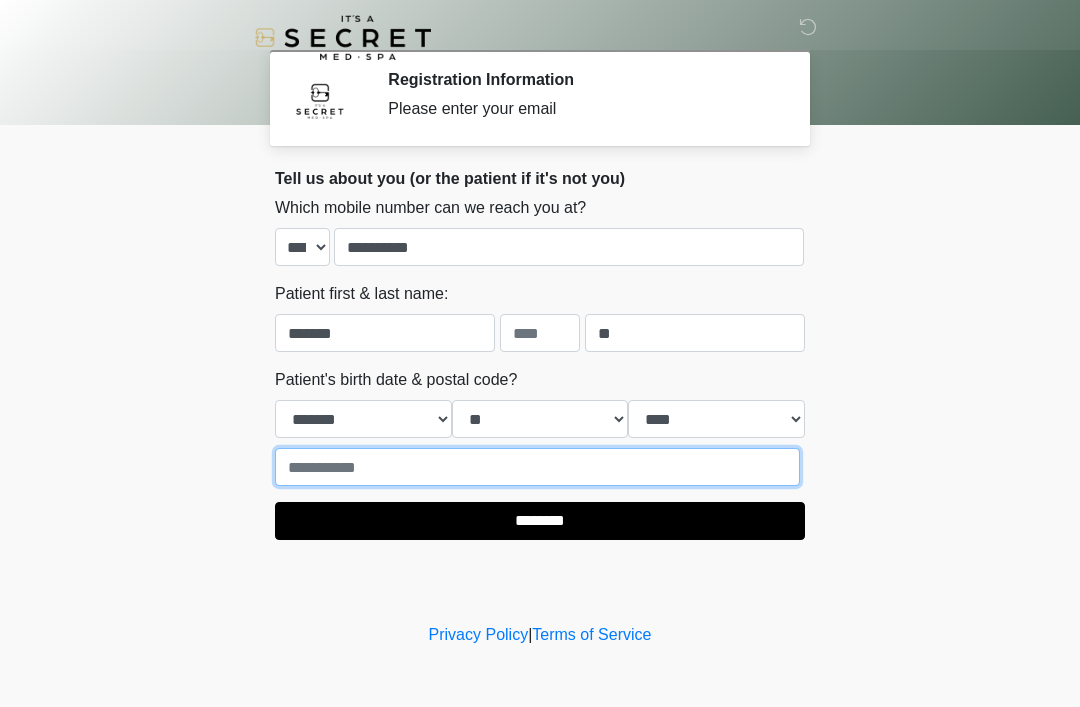 click at bounding box center [537, 467] 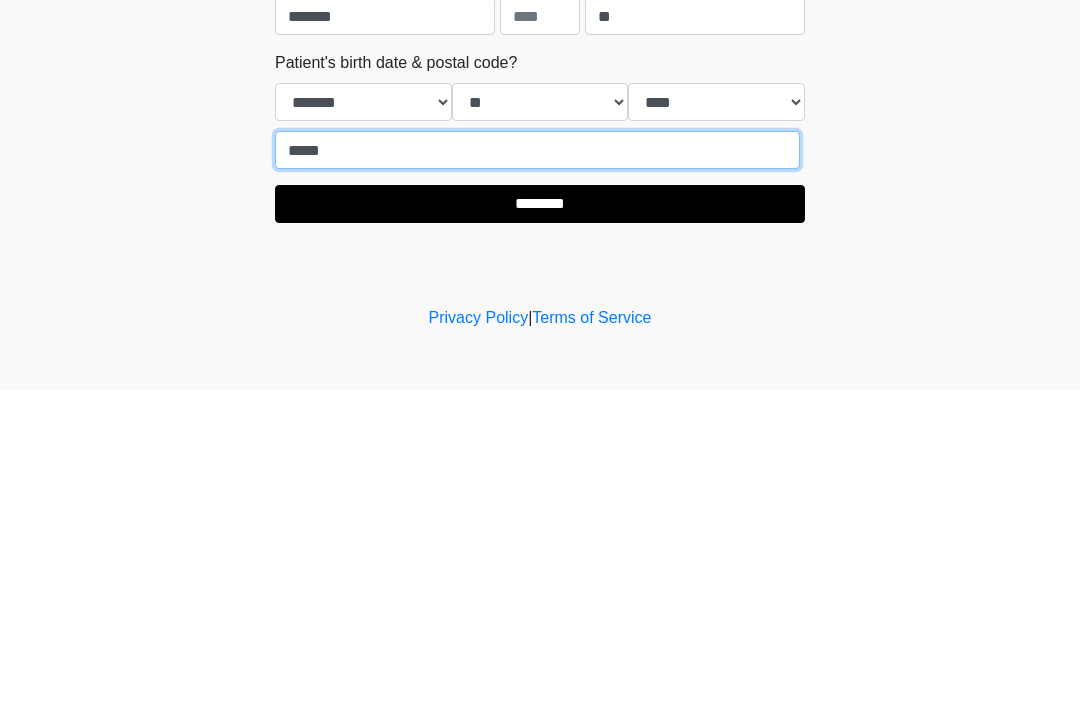 type on "*****" 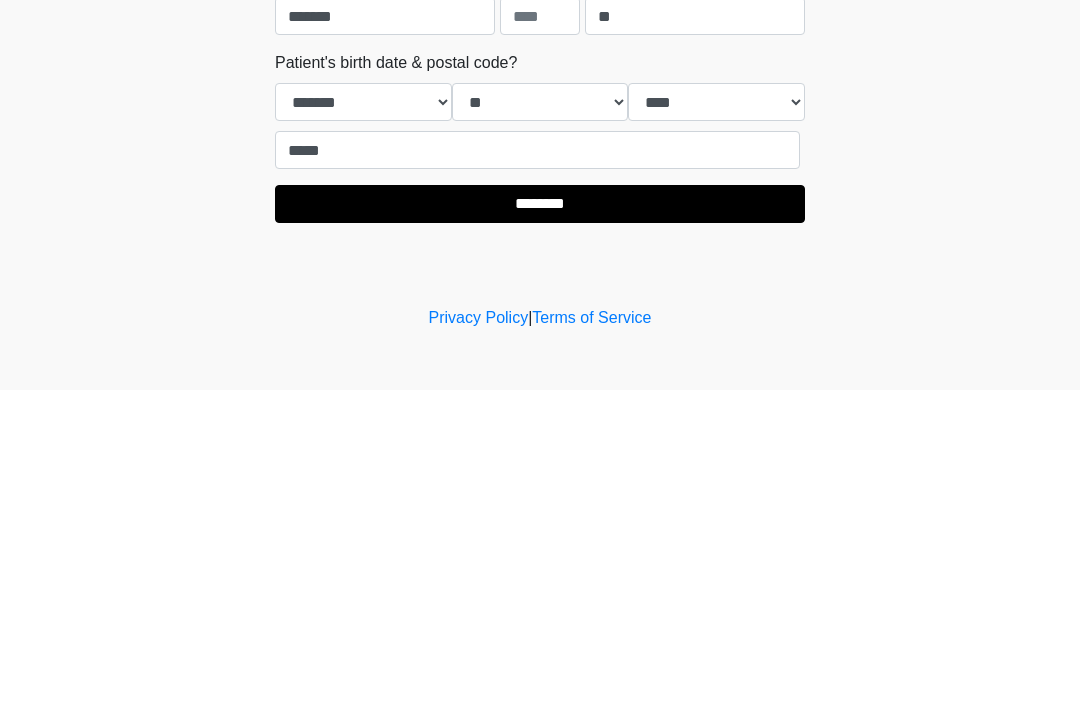 click on "********" at bounding box center [540, 521] 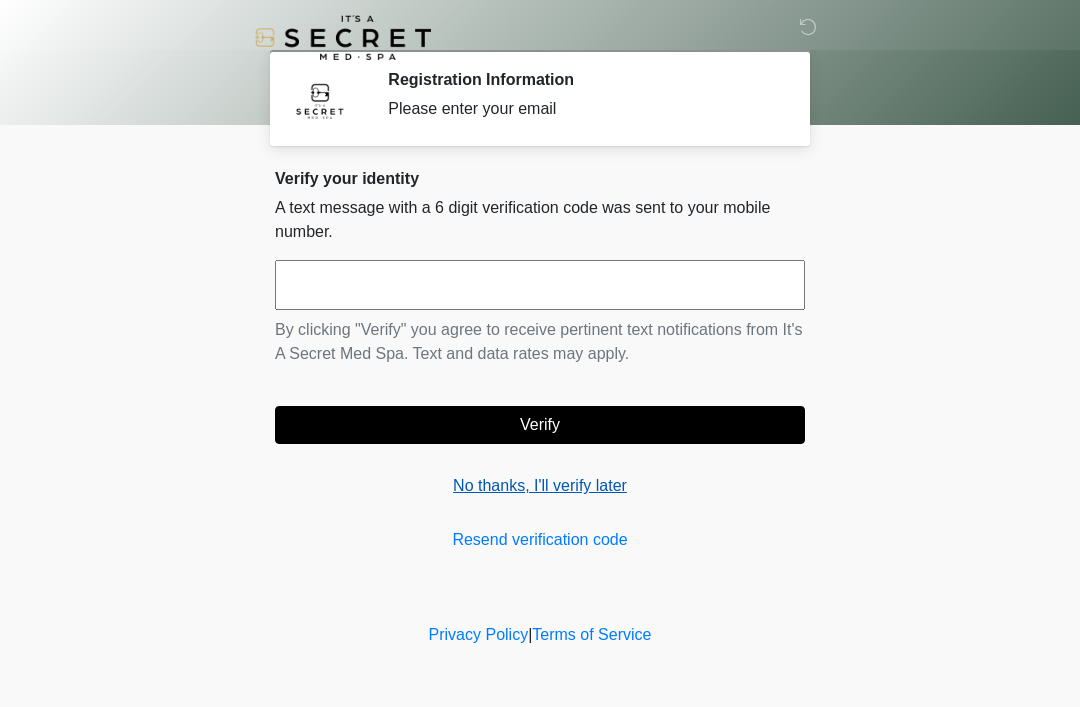 click on "No thanks, I'll verify later" at bounding box center (540, 486) 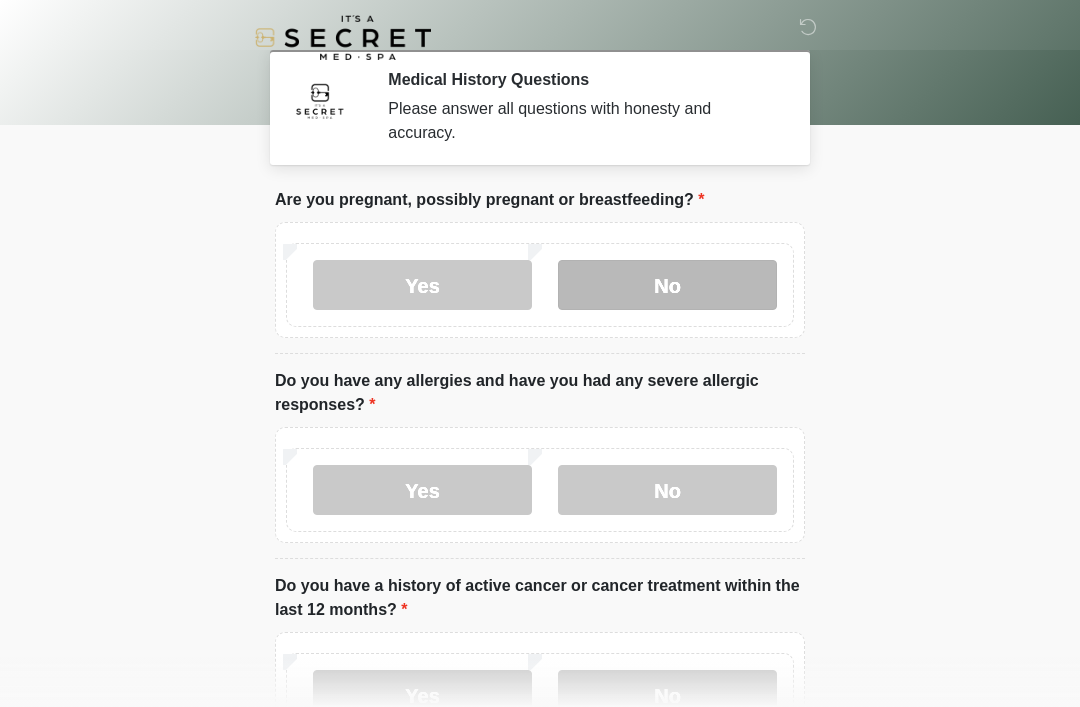 click on "No" at bounding box center (667, 285) 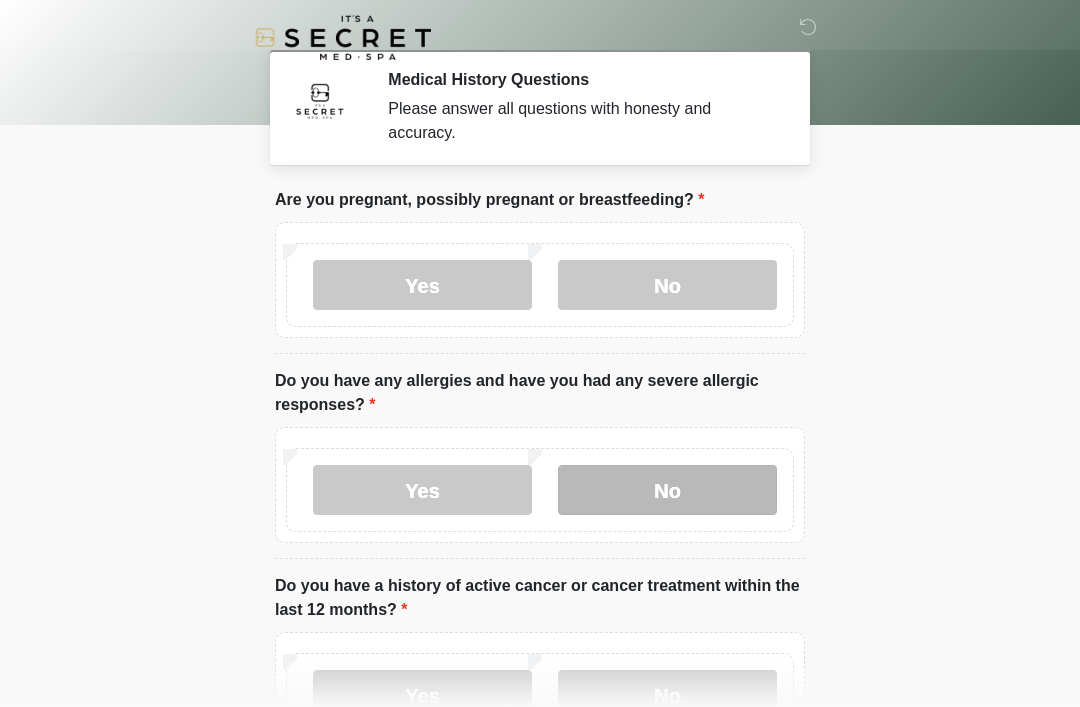 click on "No" at bounding box center (667, 490) 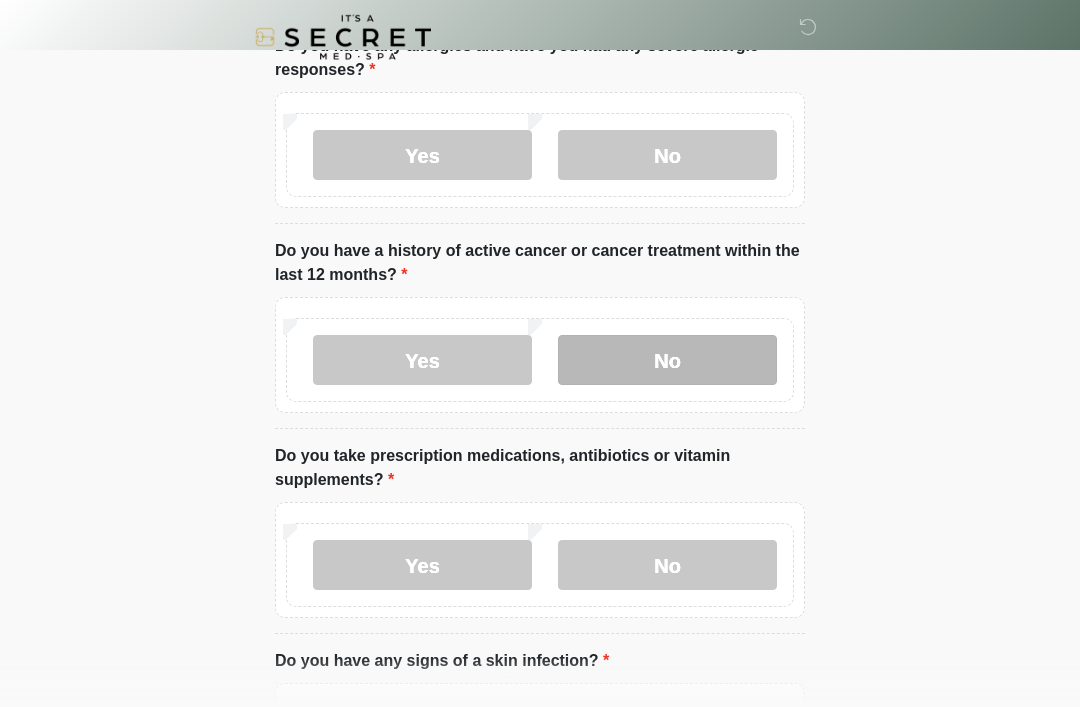 click on "No" at bounding box center (667, 361) 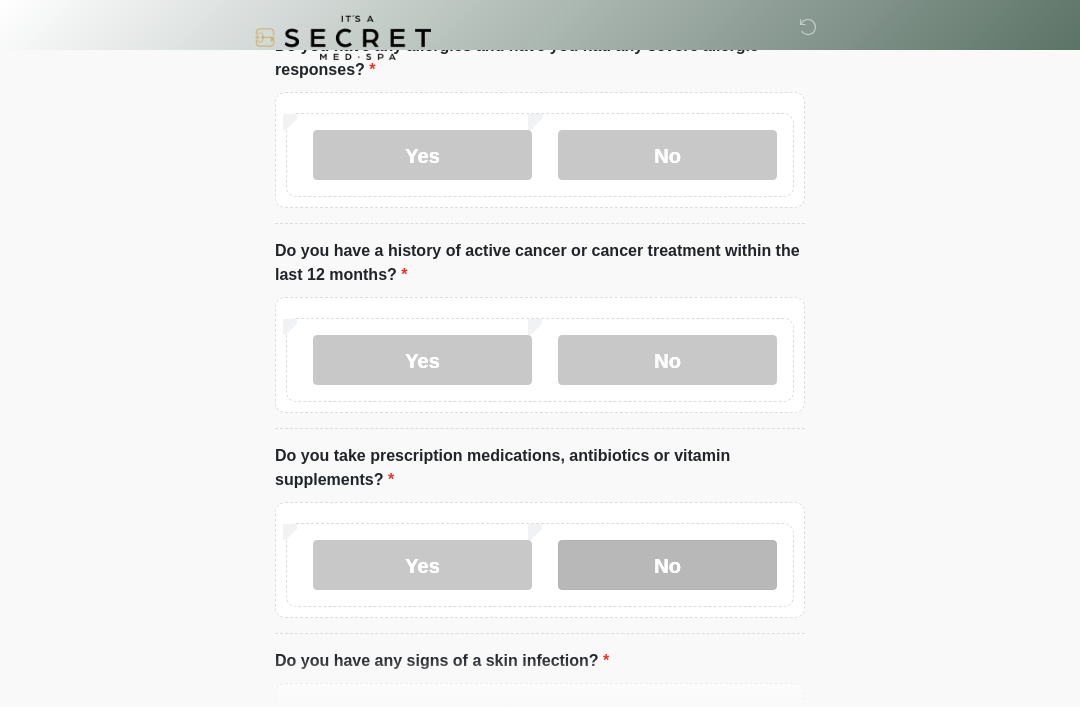 click on "No" at bounding box center (667, 565) 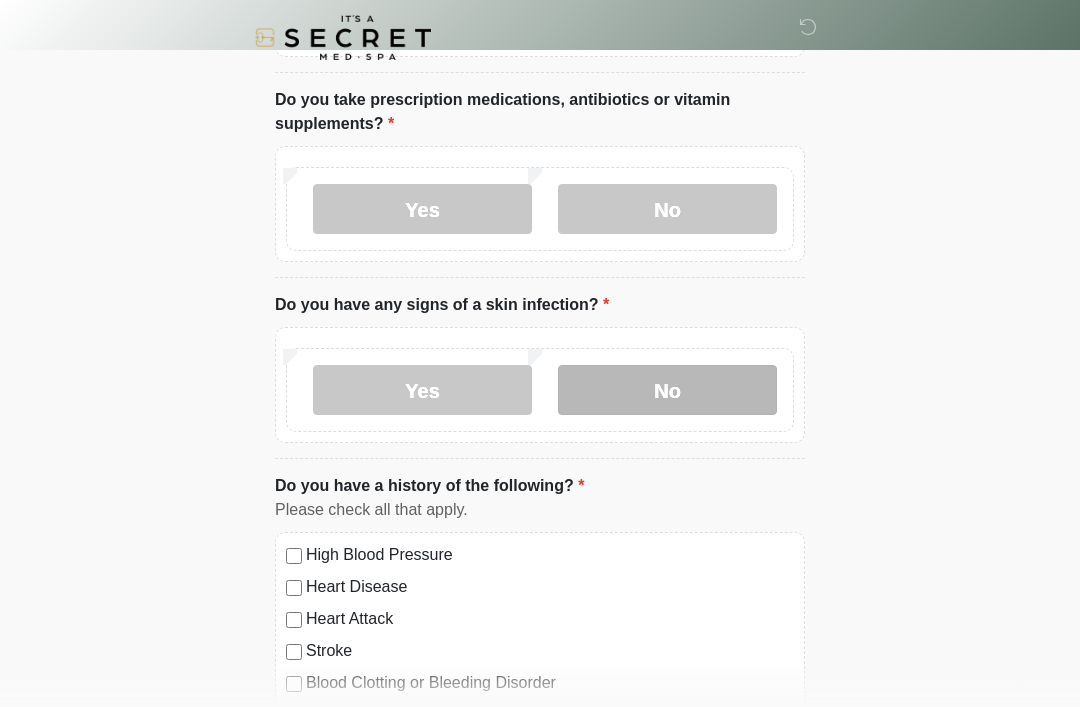 click on "No" at bounding box center (667, 390) 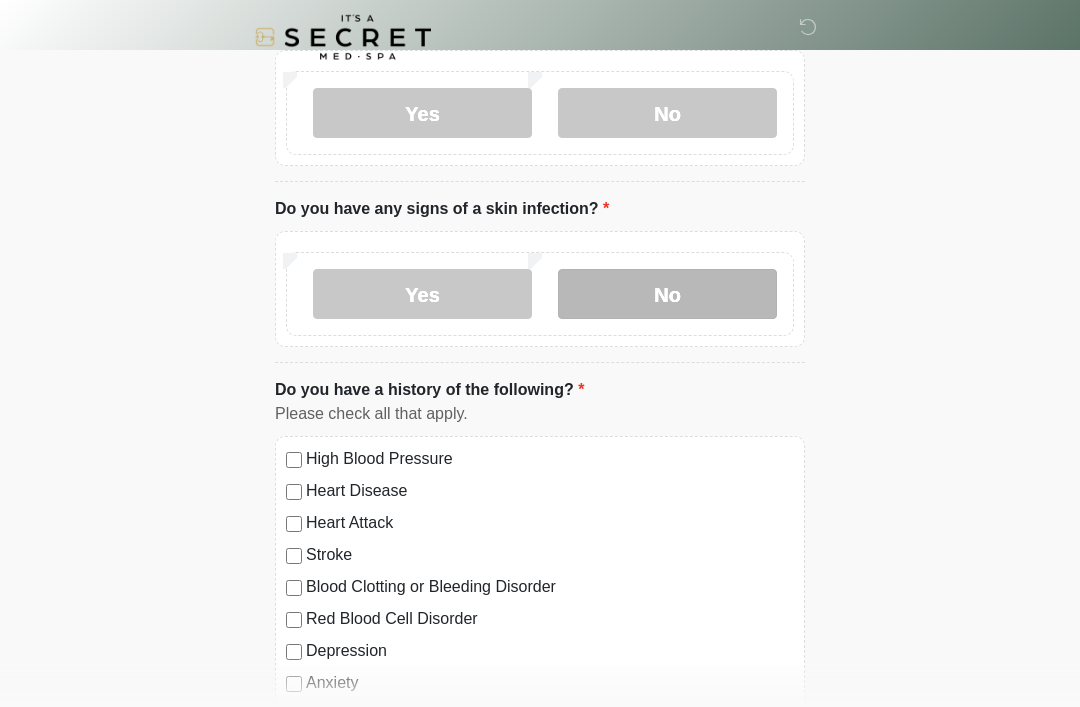 scroll, scrollTop: 1042, scrollLeft: 0, axis: vertical 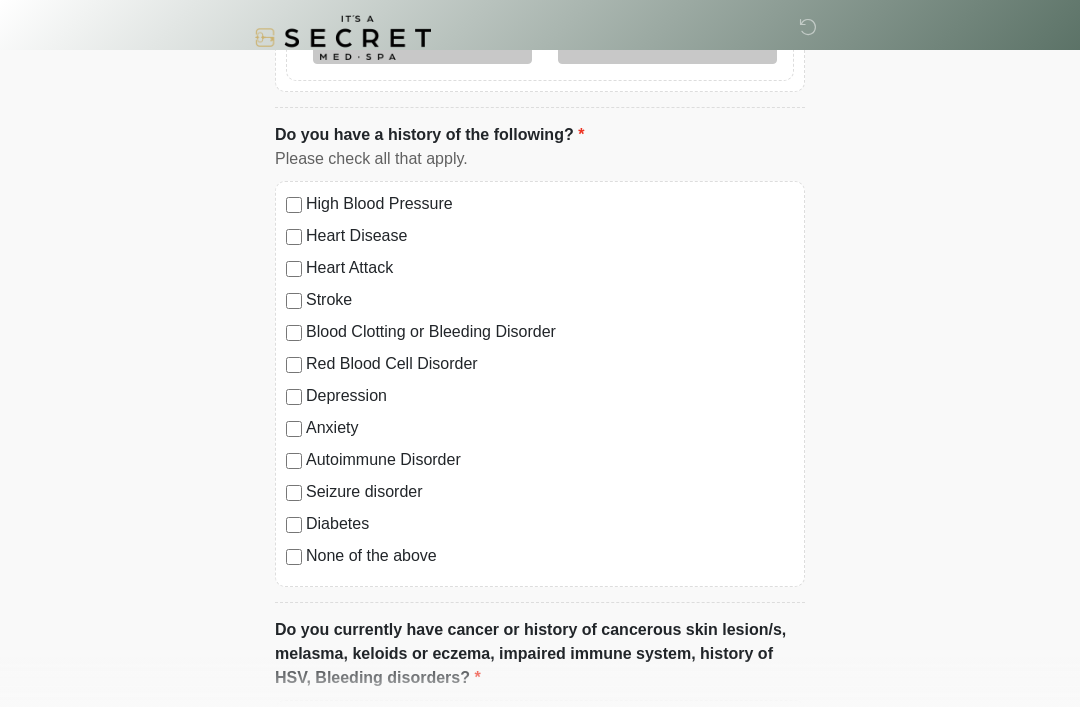 click on "Diabetes" at bounding box center (550, 524) 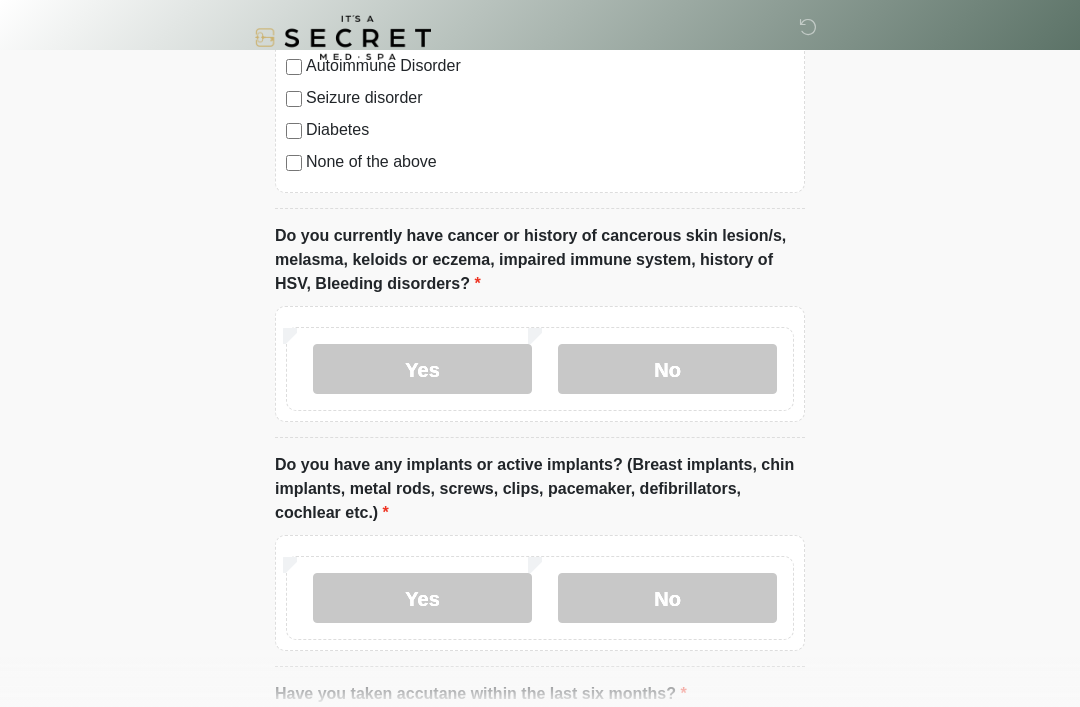 scroll, scrollTop: 1480, scrollLeft: 0, axis: vertical 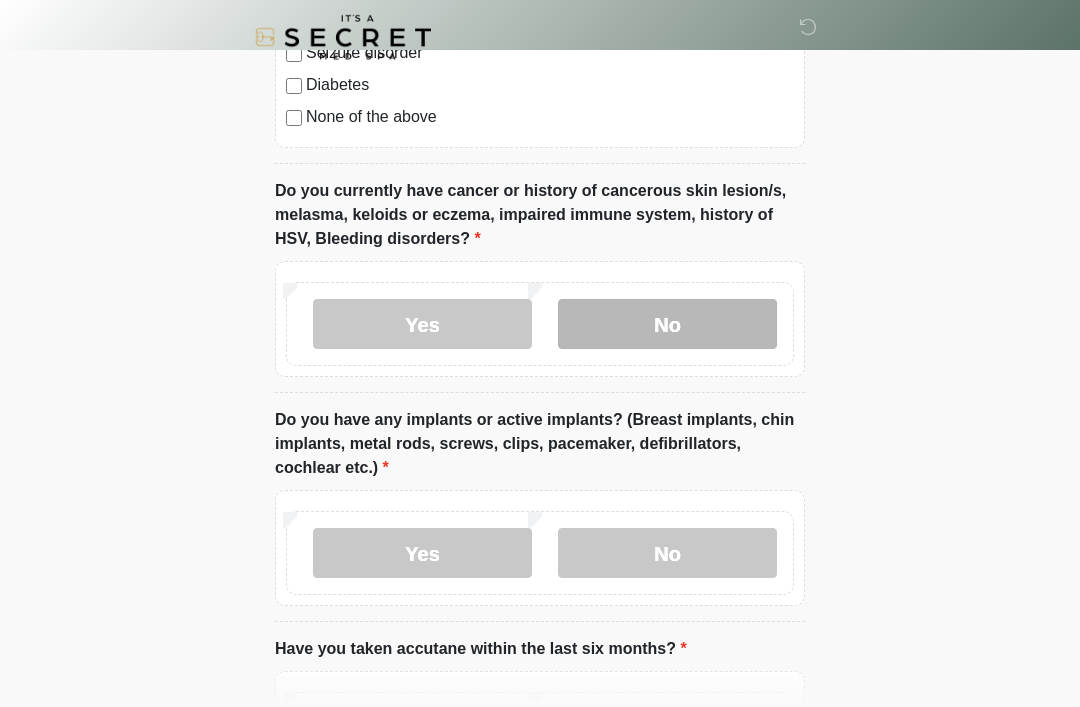 click on "No" at bounding box center (667, 325) 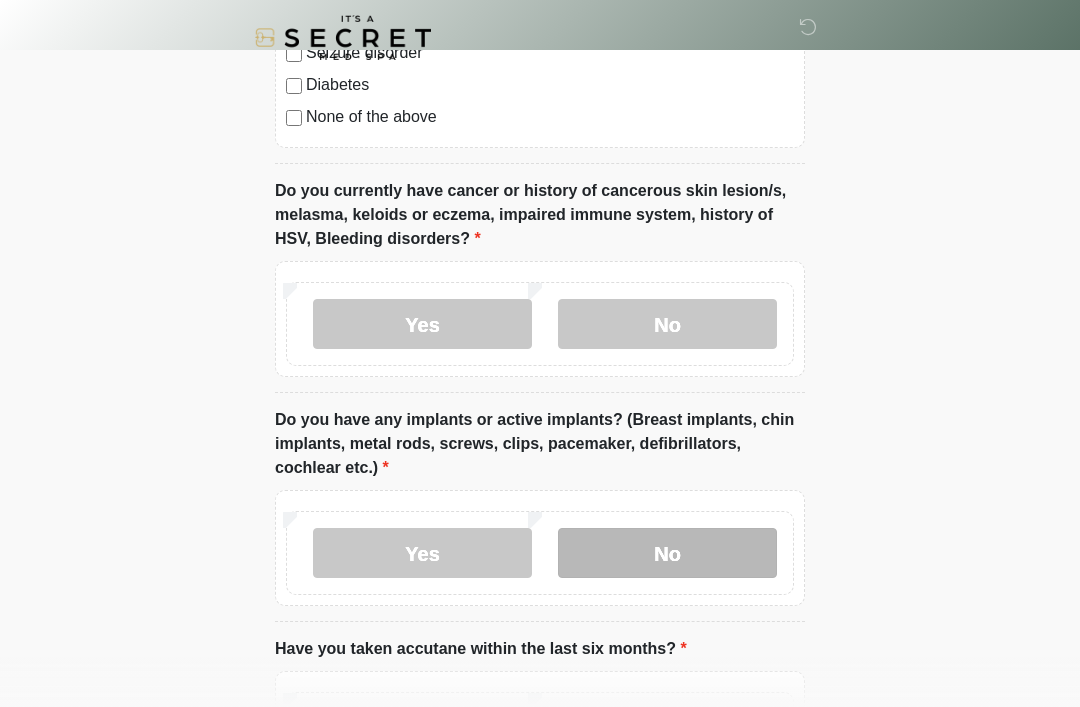 click on "No" at bounding box center (667, 553) 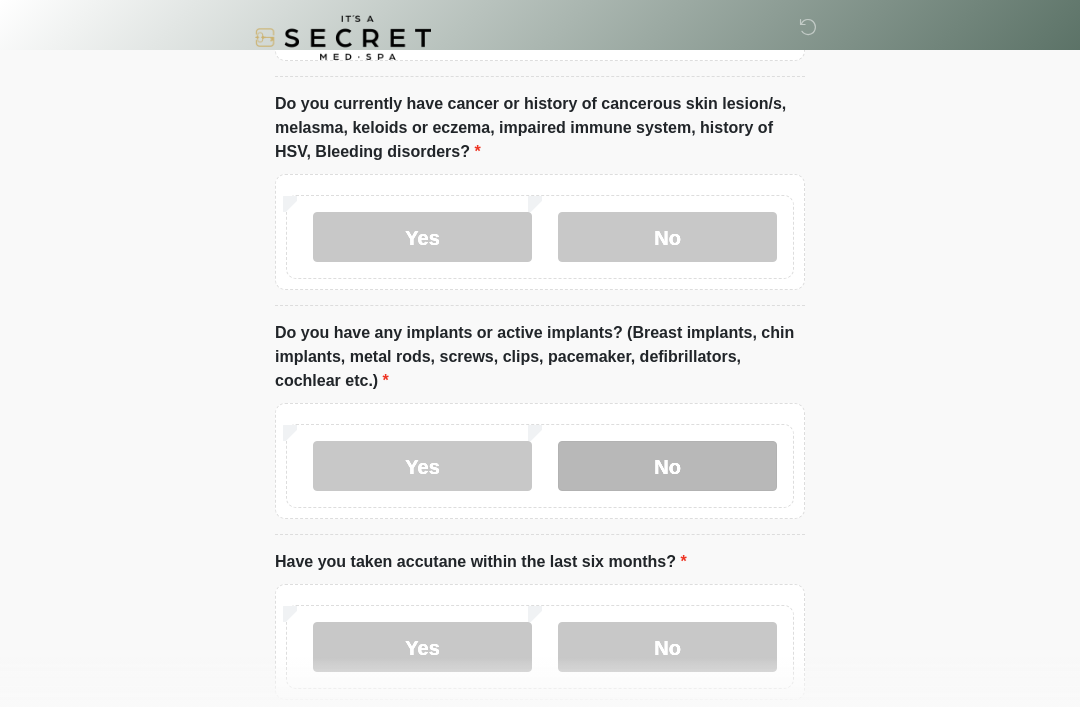 scroll, scrollTop: 1671, scrollLeft: 0, axis: vertical 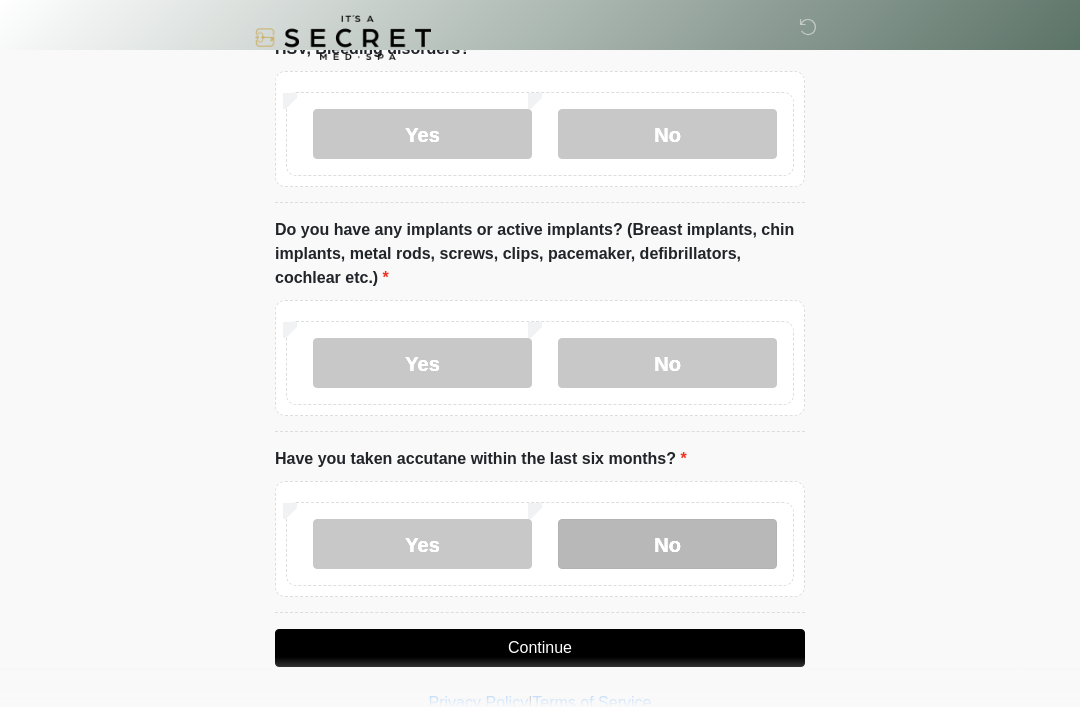 click on "No" at bounding box center (667, 544) 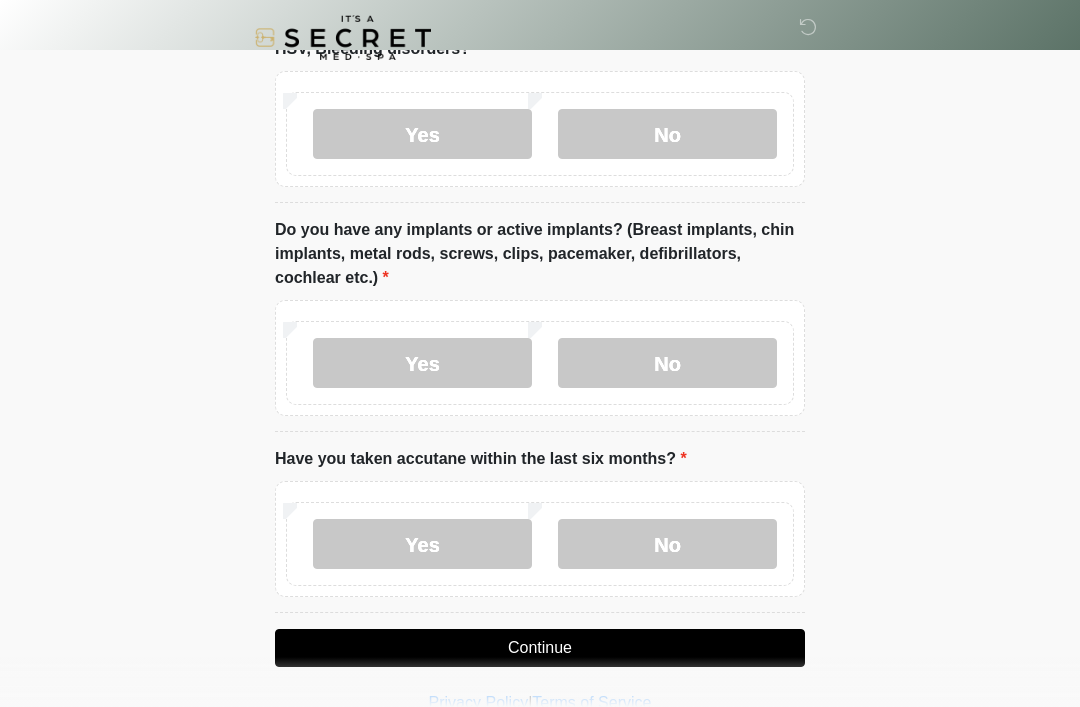 click on "Continue" at bounding box center (540, 648) 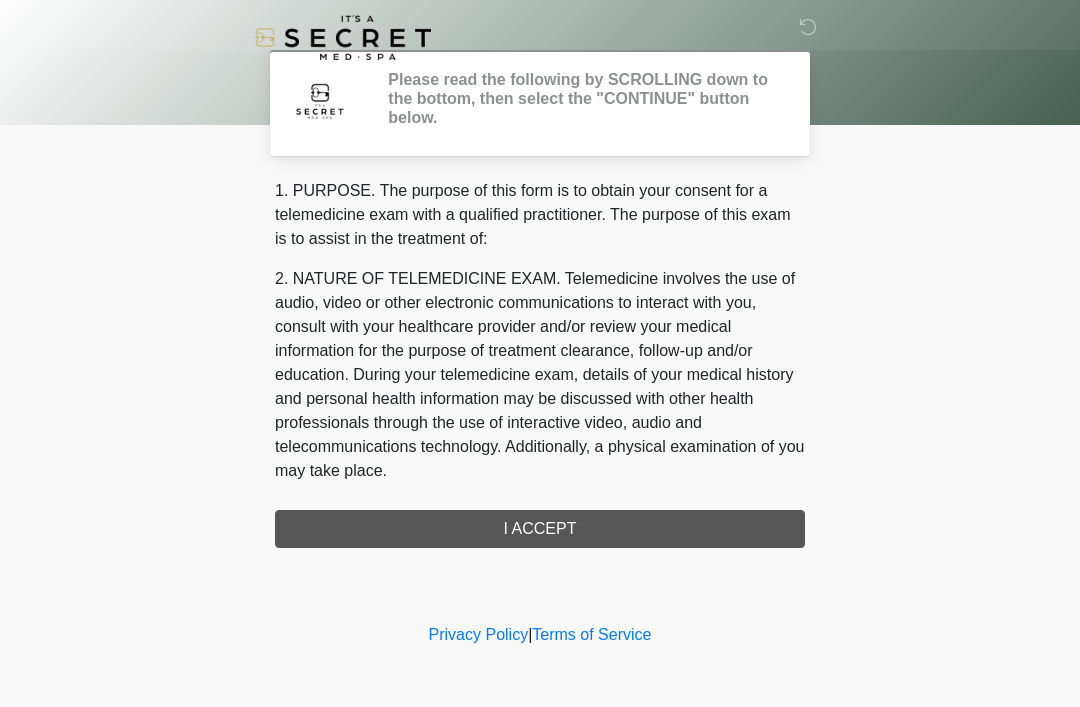 scroll, scrollTop: 0, scrollLeft: 0, axis: both 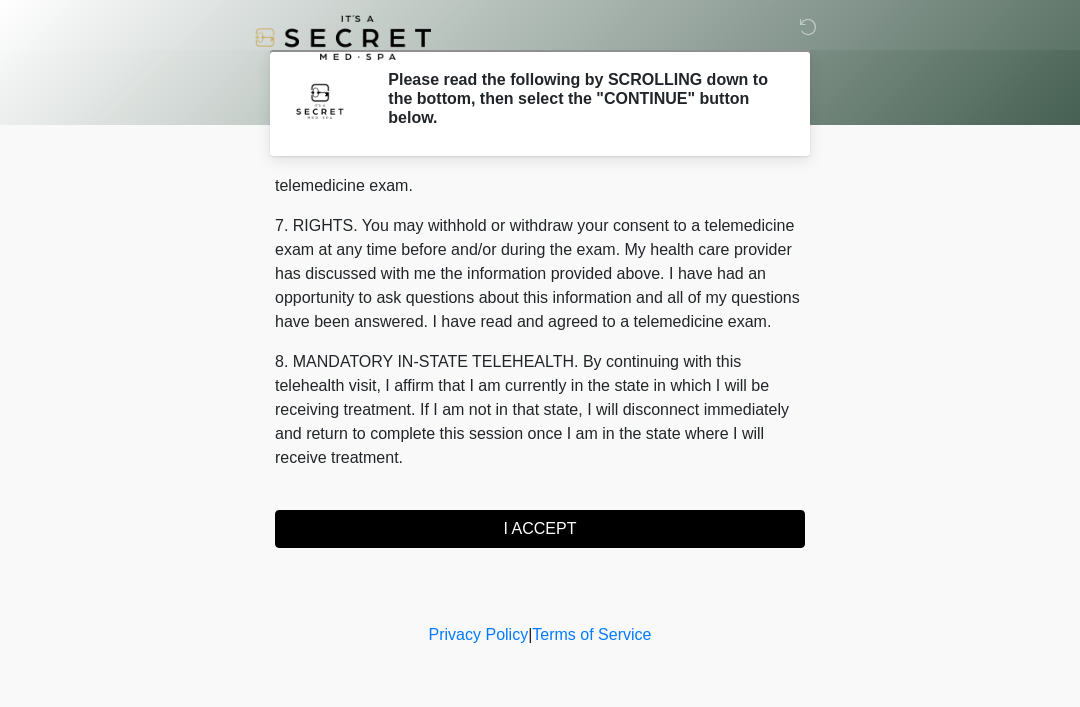 click on "I ACCEPT" at bounding box center [540, 529] 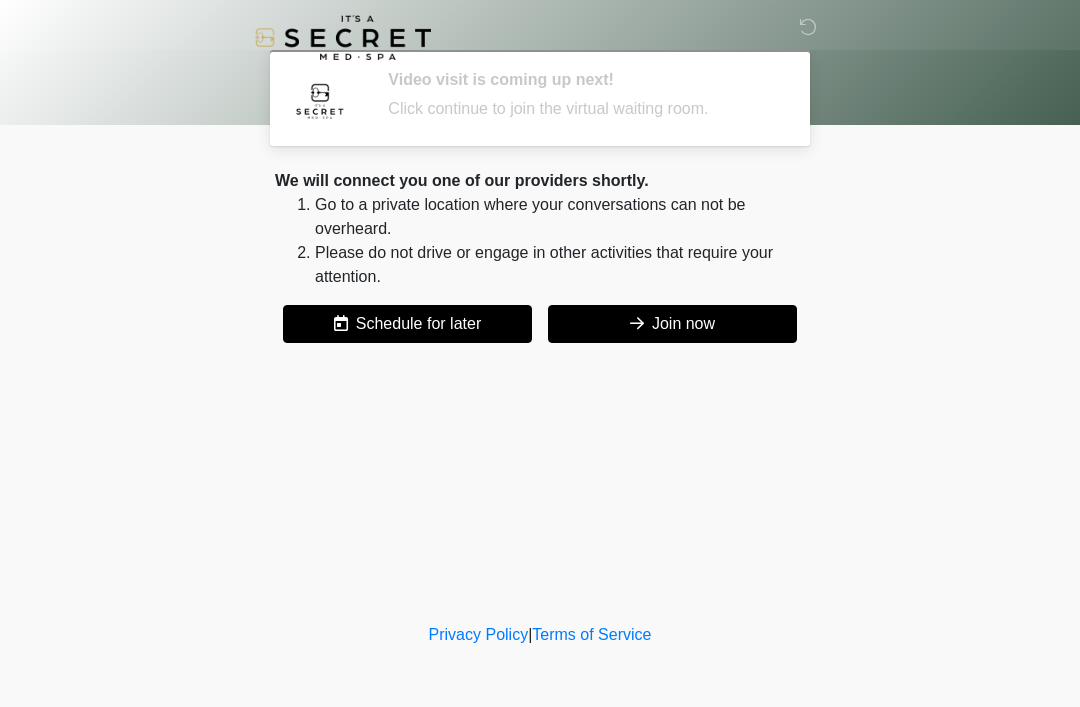 click on "Join now" at bounding box center [672, 324] 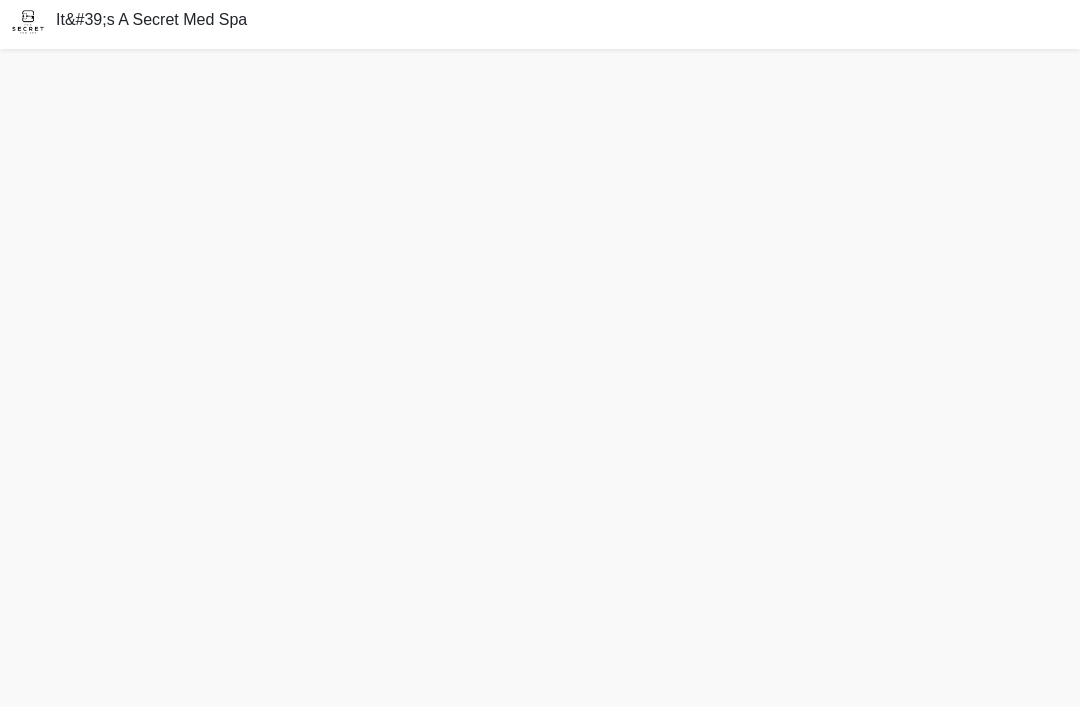 scroll, scrollTop: 70, scrollLeft: 0, axis: vertical 